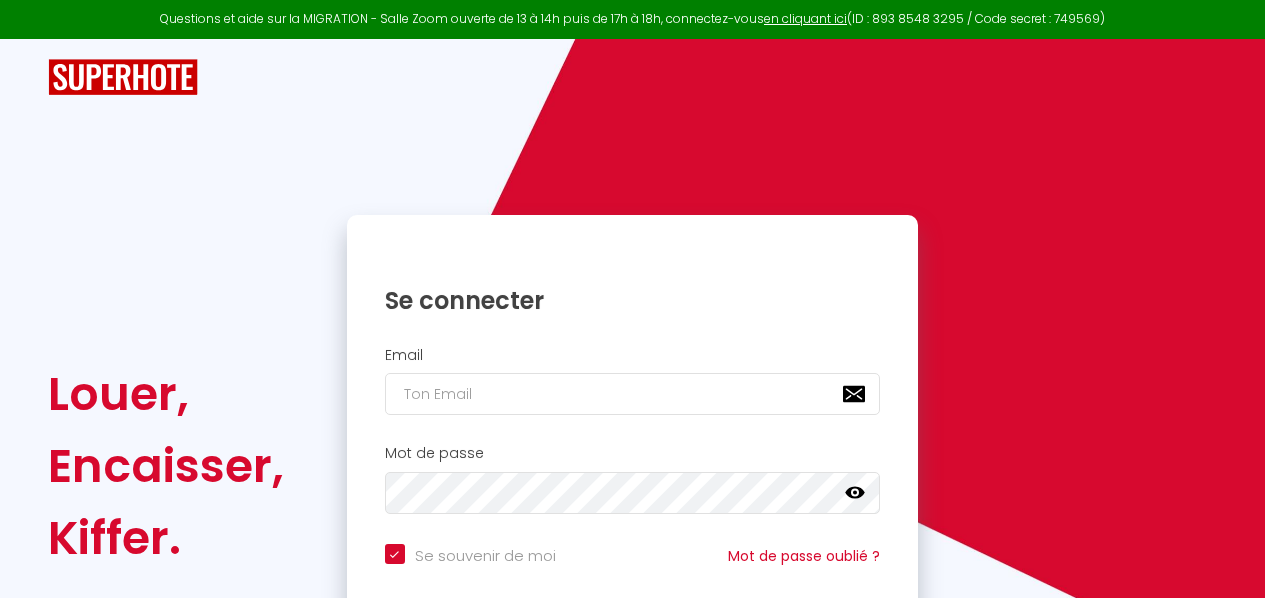 scroll, scrollTop: 0, scrollLeft: 0, axis: both 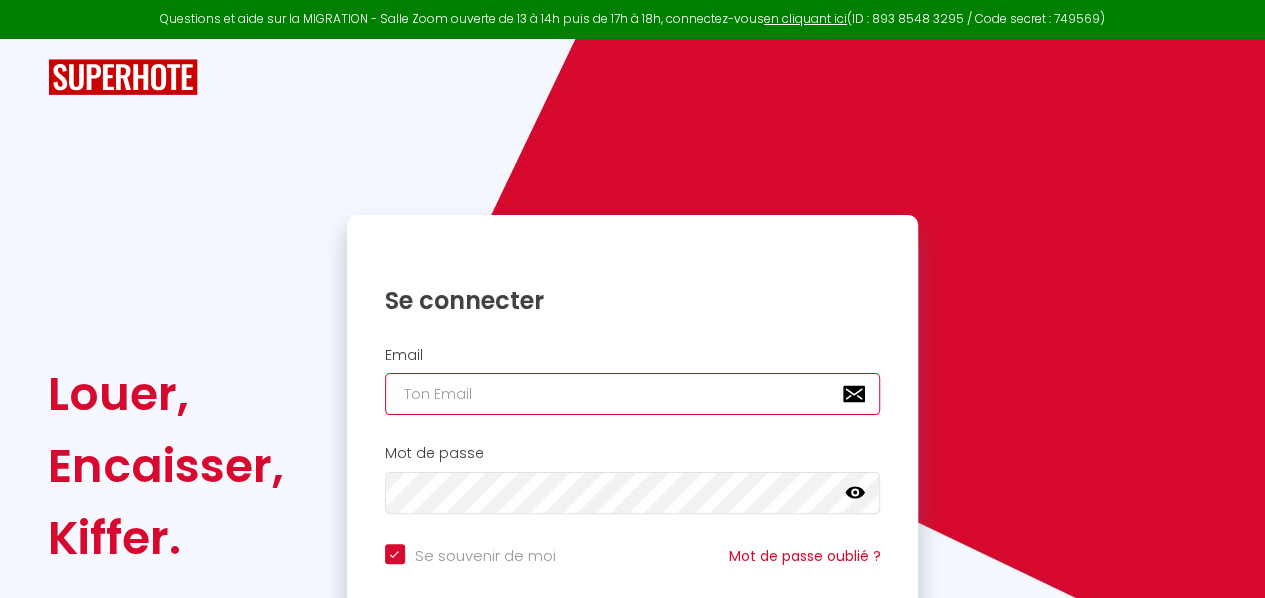 type on "[FIRST].[LAST]@[DOMAIN]" 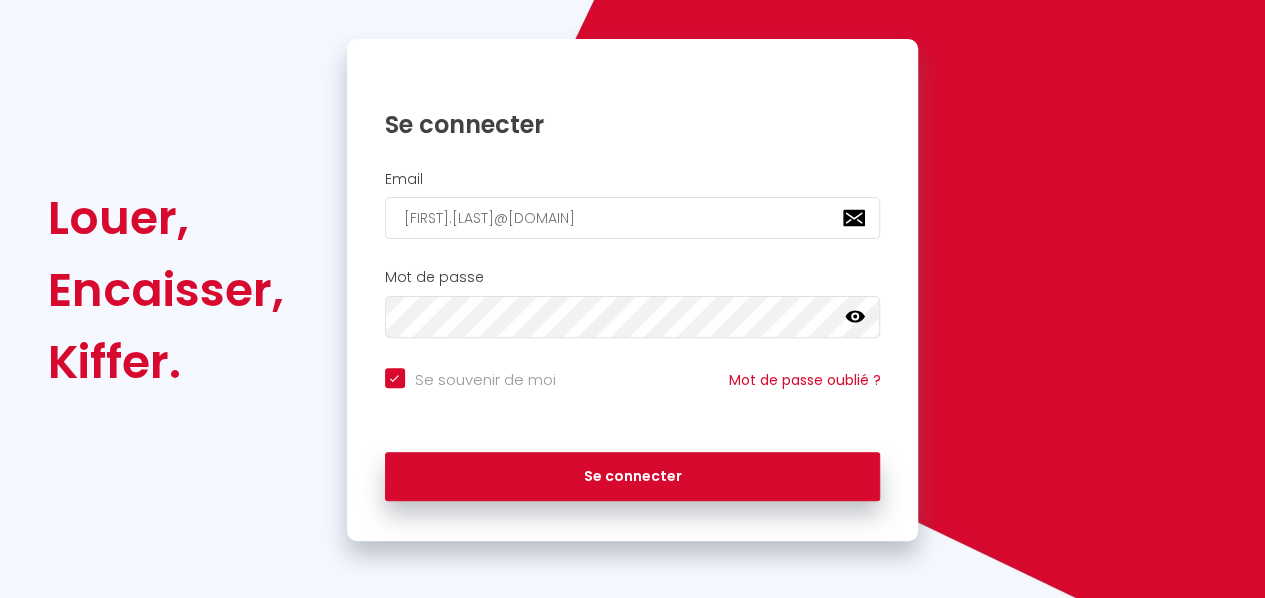 scroll, scrollTop: 177, scrollLeft: 0, axis: vertical 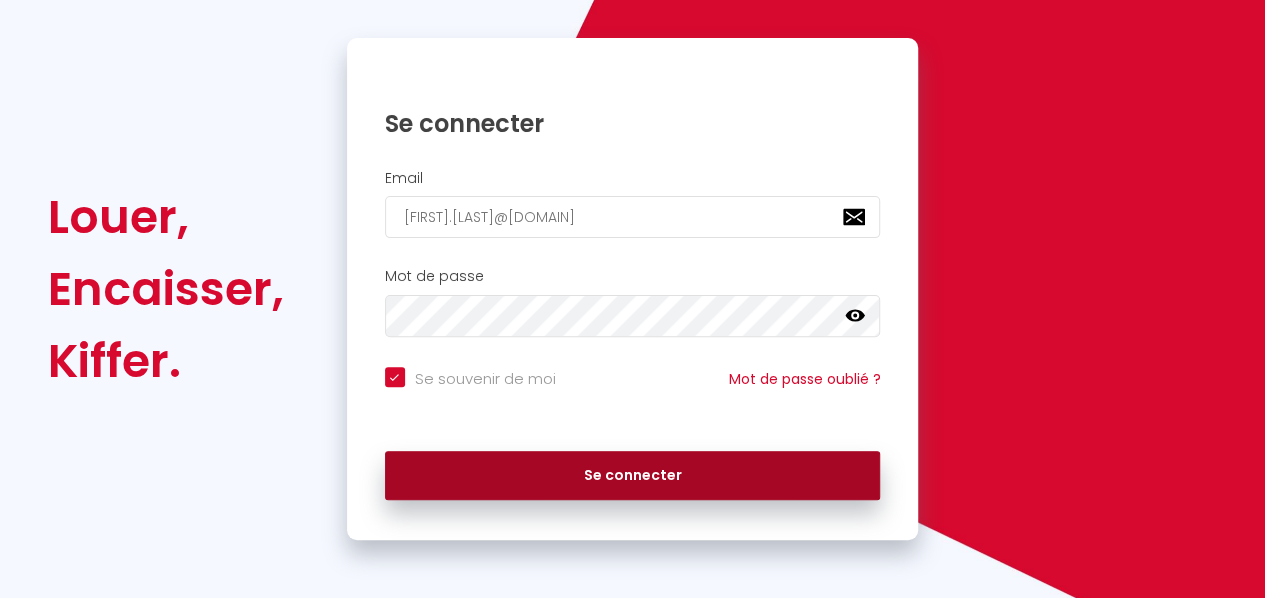 click on "Se connecter" at bounding box center (633, 476) 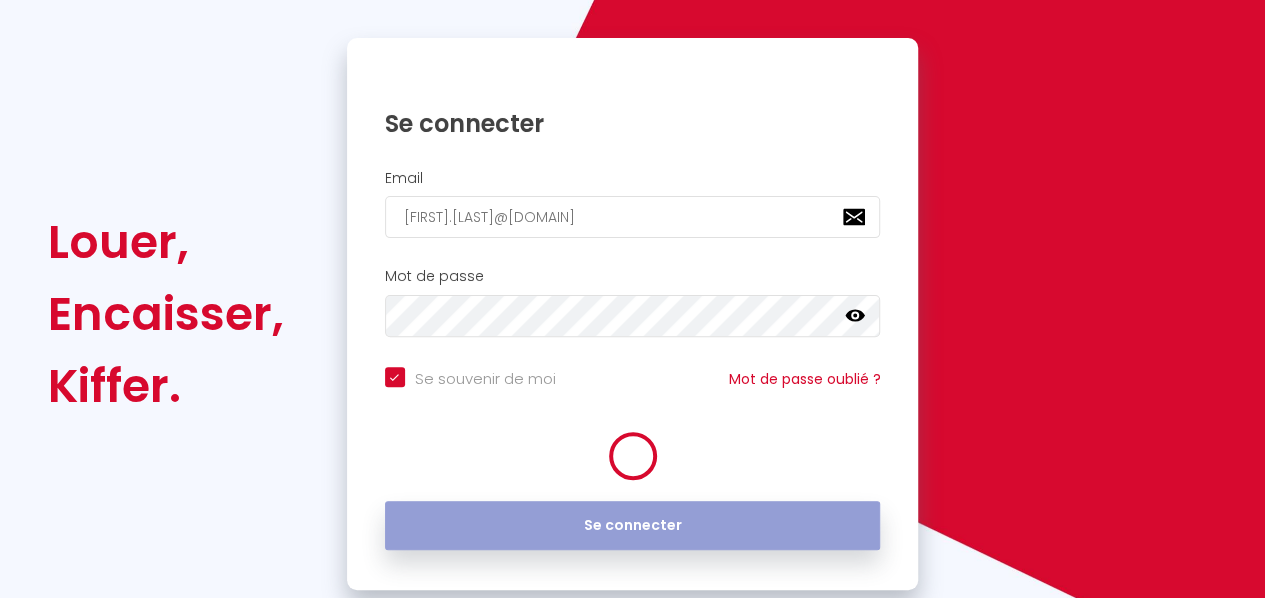 checkbox on "true" 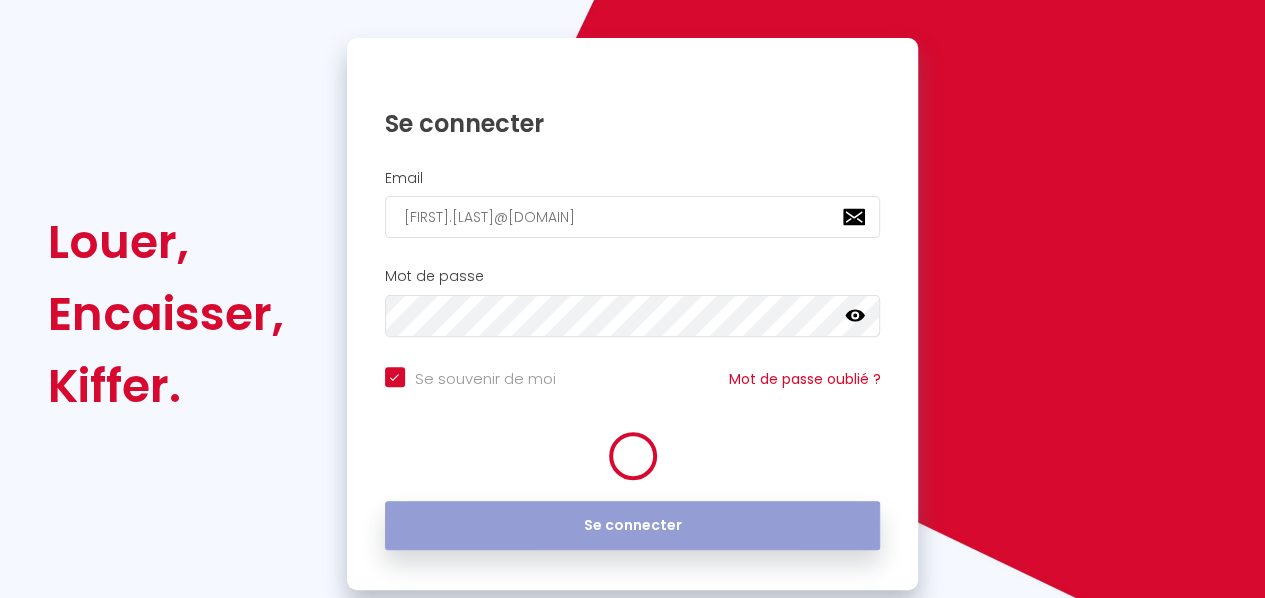 scroll, scrollTop: 0, scrollLeft: 0, axis: both 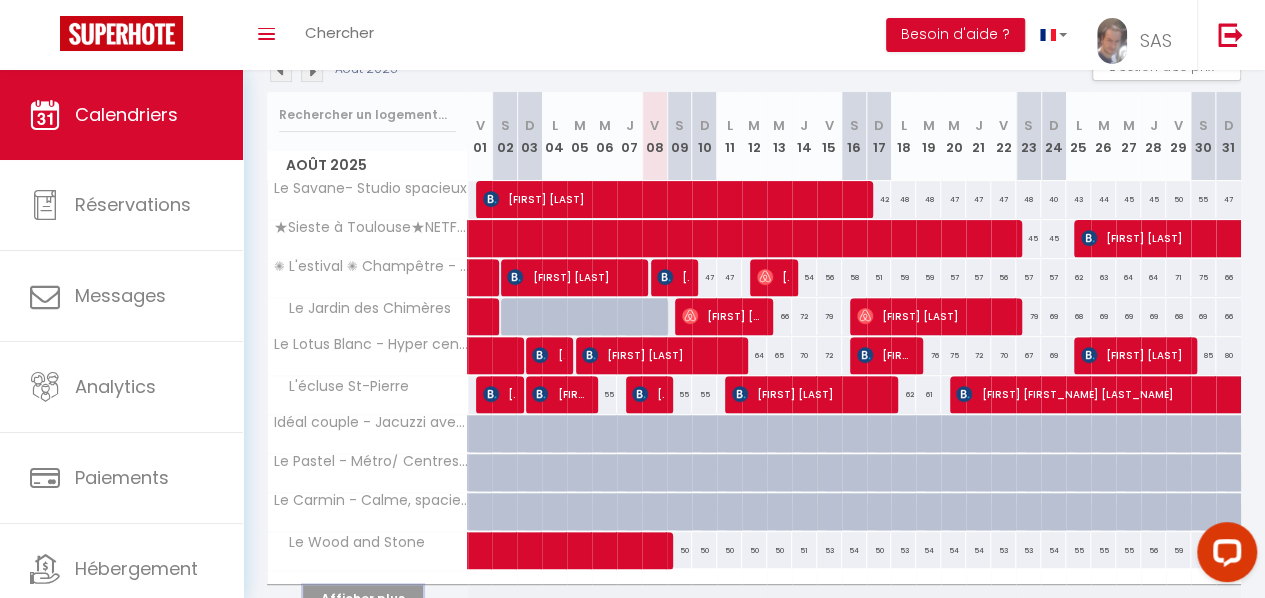click on "Afficher plus" at bounding box center [363, 598] 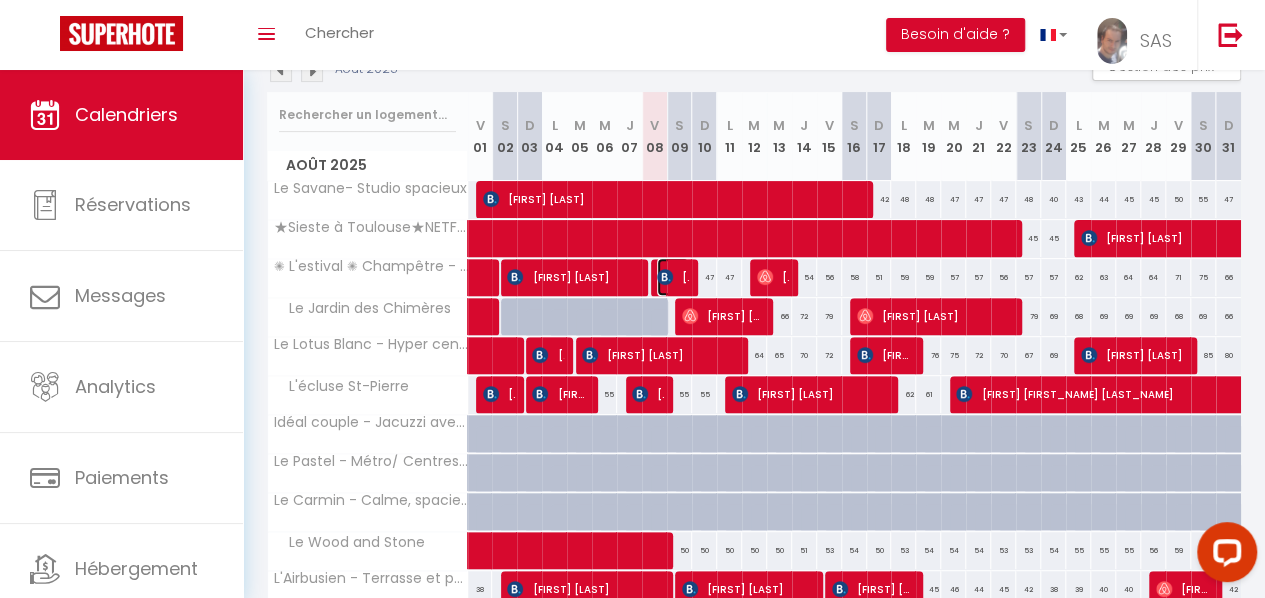 click on "[FIRST] [LAST]" at bounding box center (673, 277) 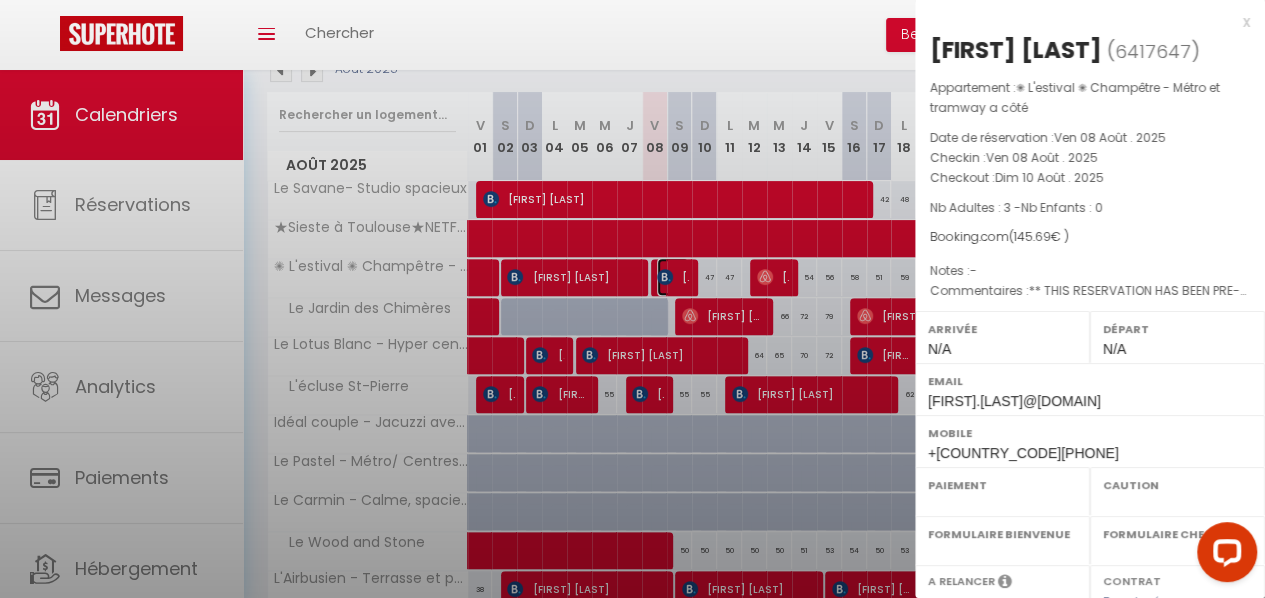 select on "OK" 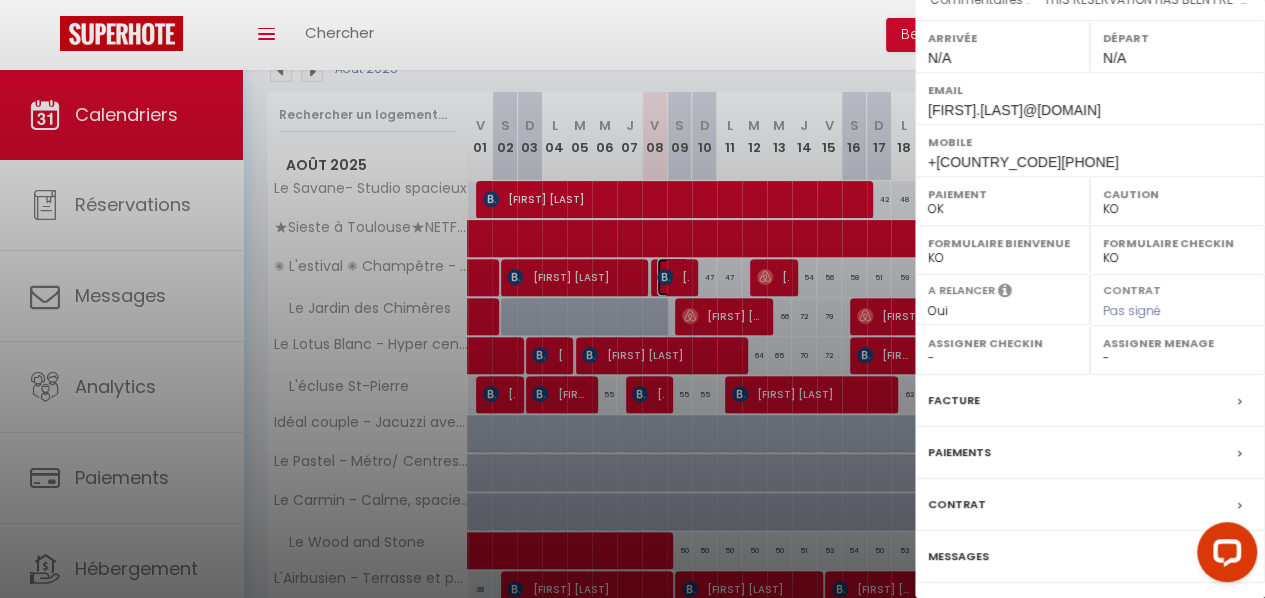 scroll, scrollTop: 349, scrollLeft: 0, axis: vertical 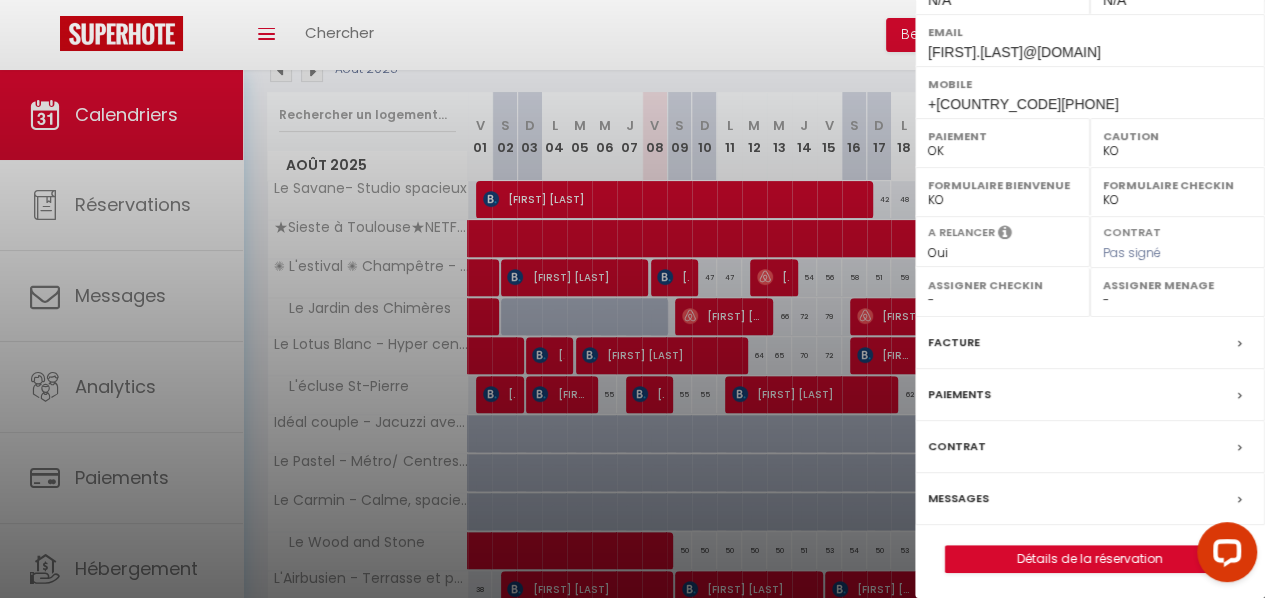 drag, startPoint x: 961, startPoint y: 493, endPoint x: 958, endPoint y: 477, distance: 16.27882 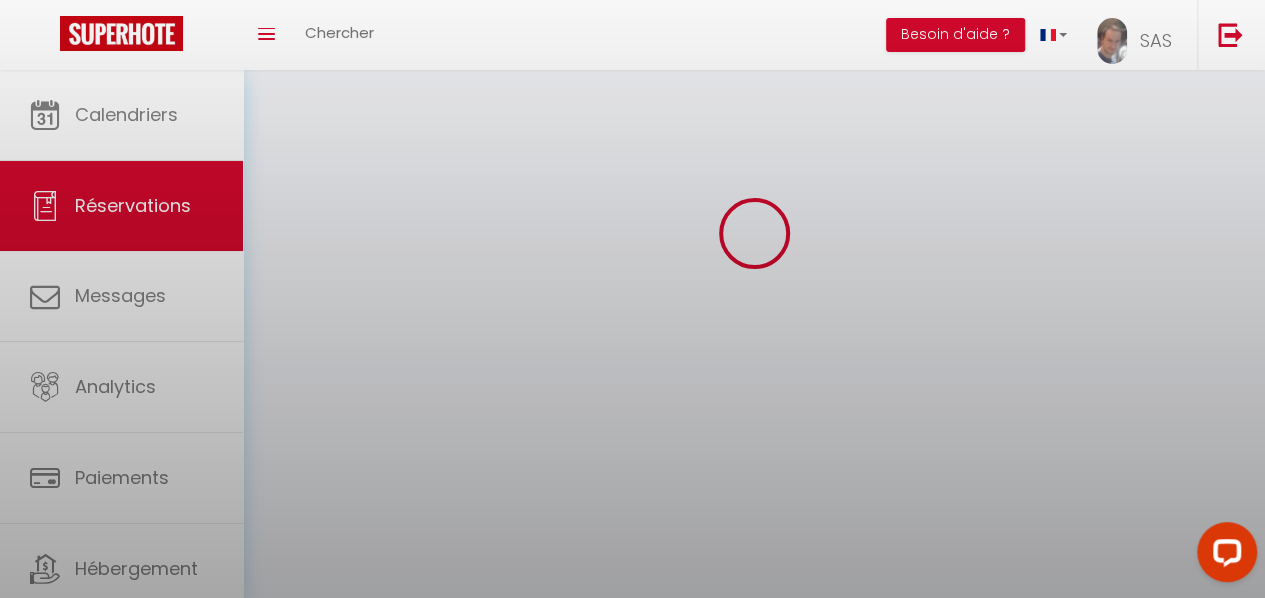 scroll, scrollTop: 0, scrollLeft: 0, axis: both 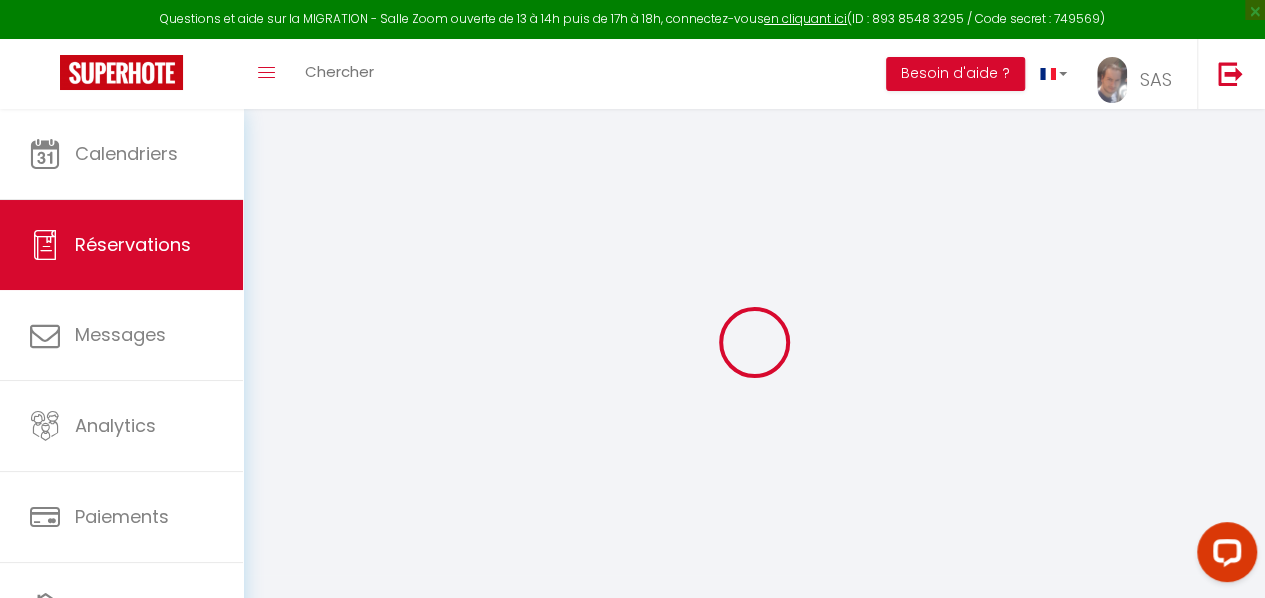select 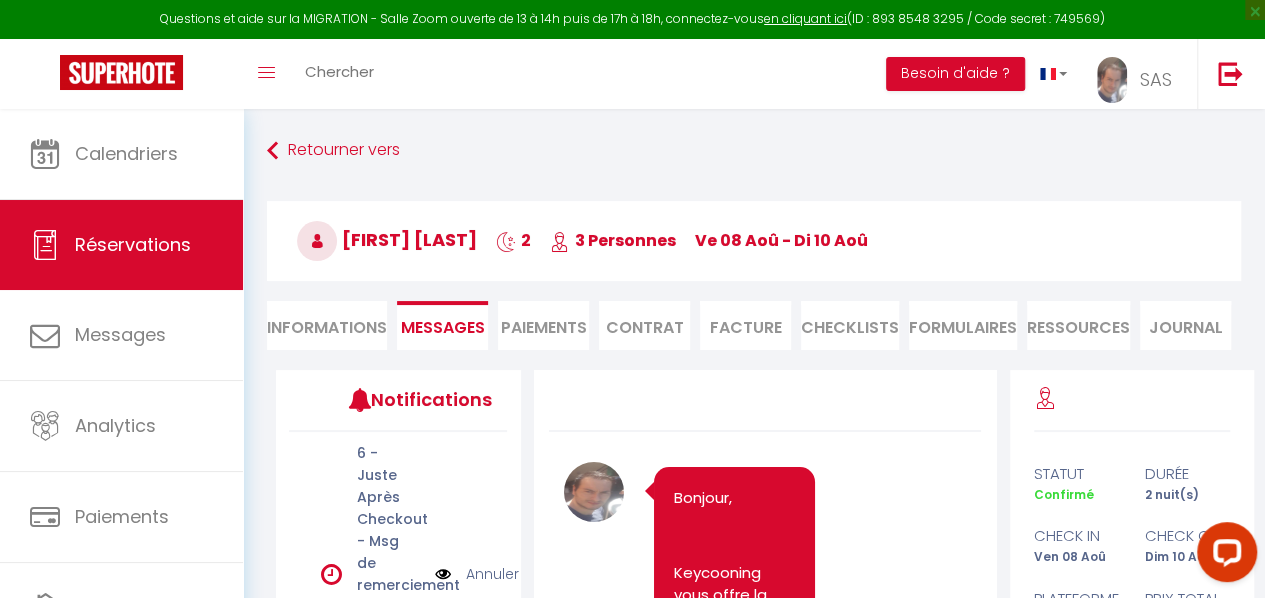 scroll, scrollTop: 13508, scrollLeft: 0, axis: vertical 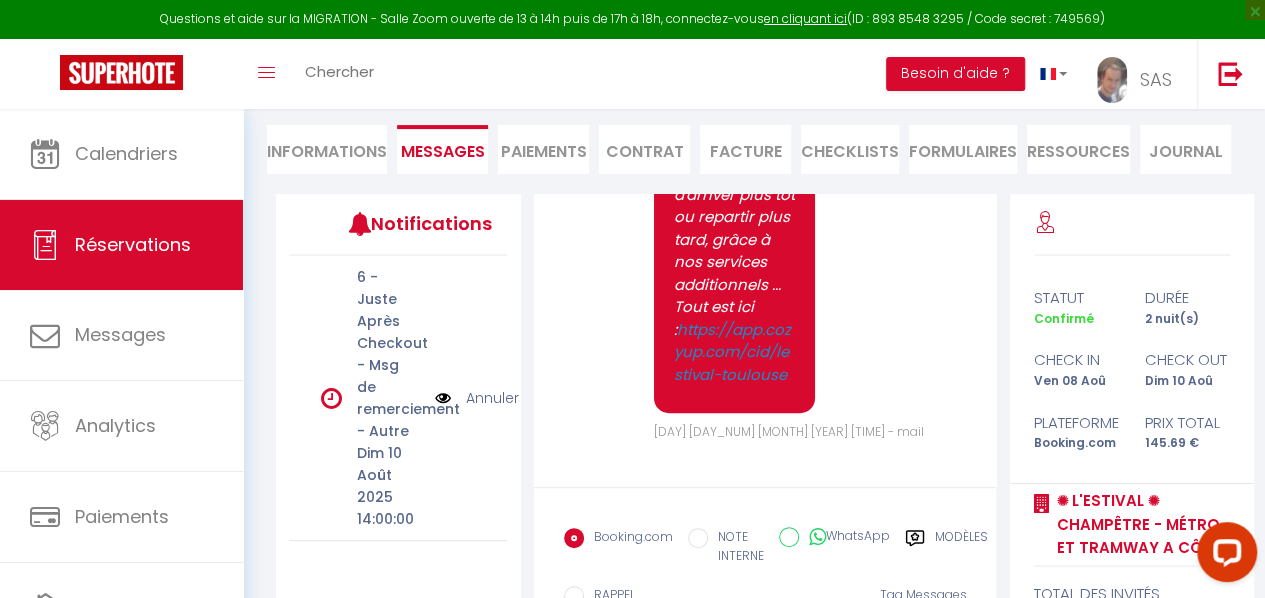 click on "WhatsApp" at bounding box center (789, 537) 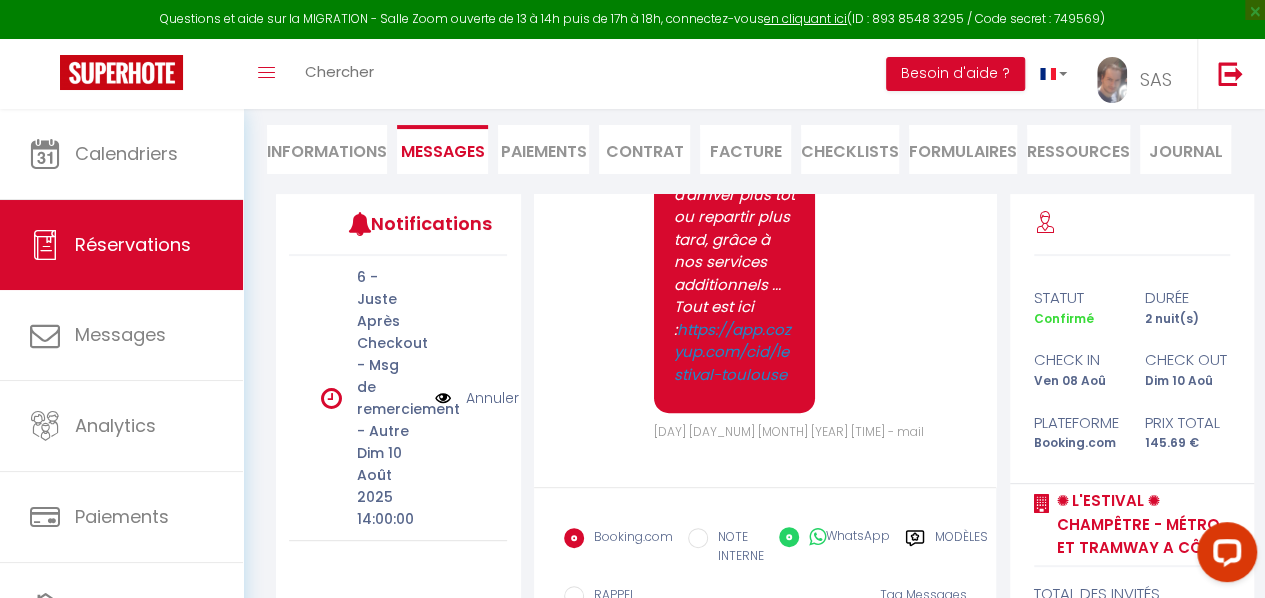 radio on "false" 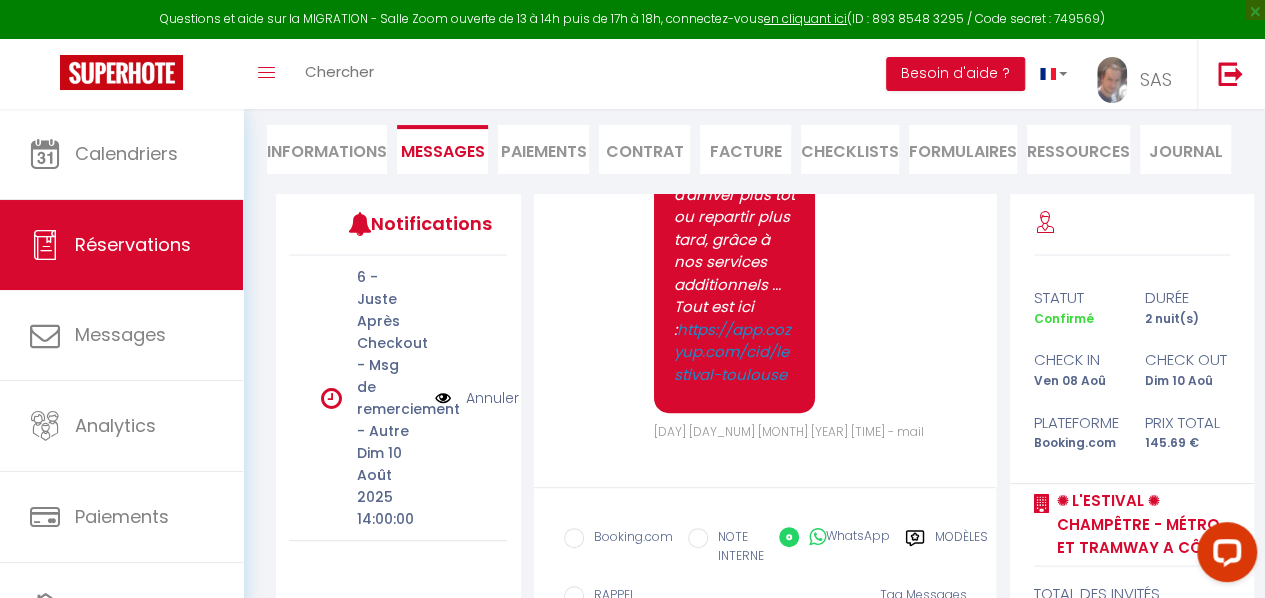 click on "Modèles" at bounding box center (961, 548) 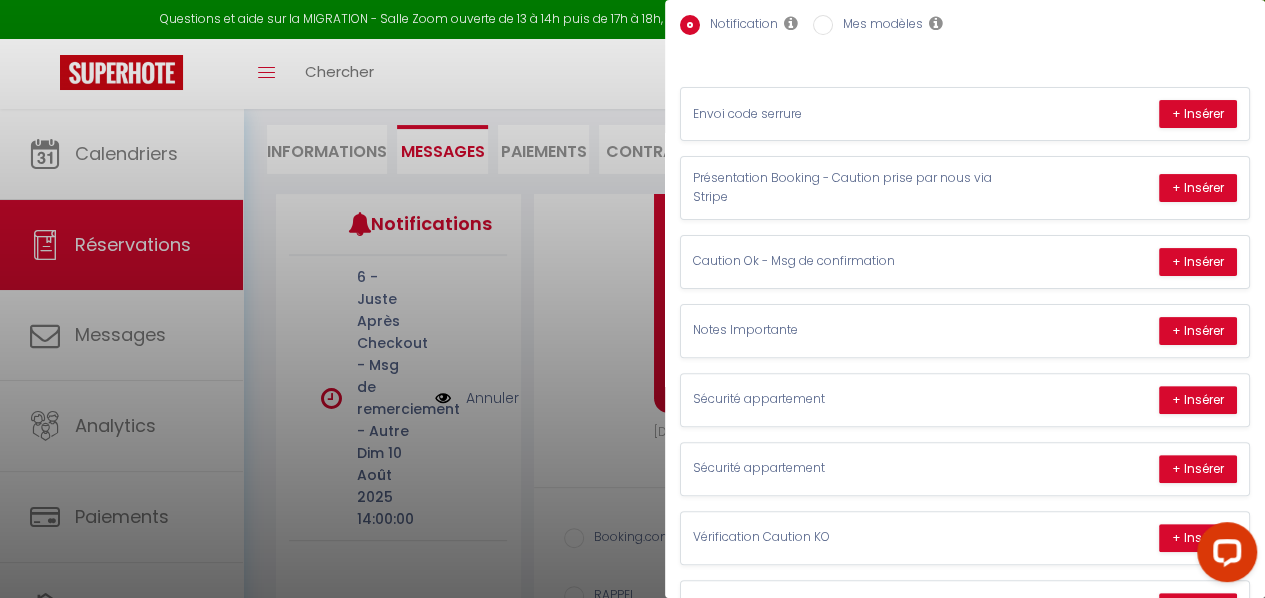 scroll, scrollTop: 121, scrollLeft: 0, axis: vertical 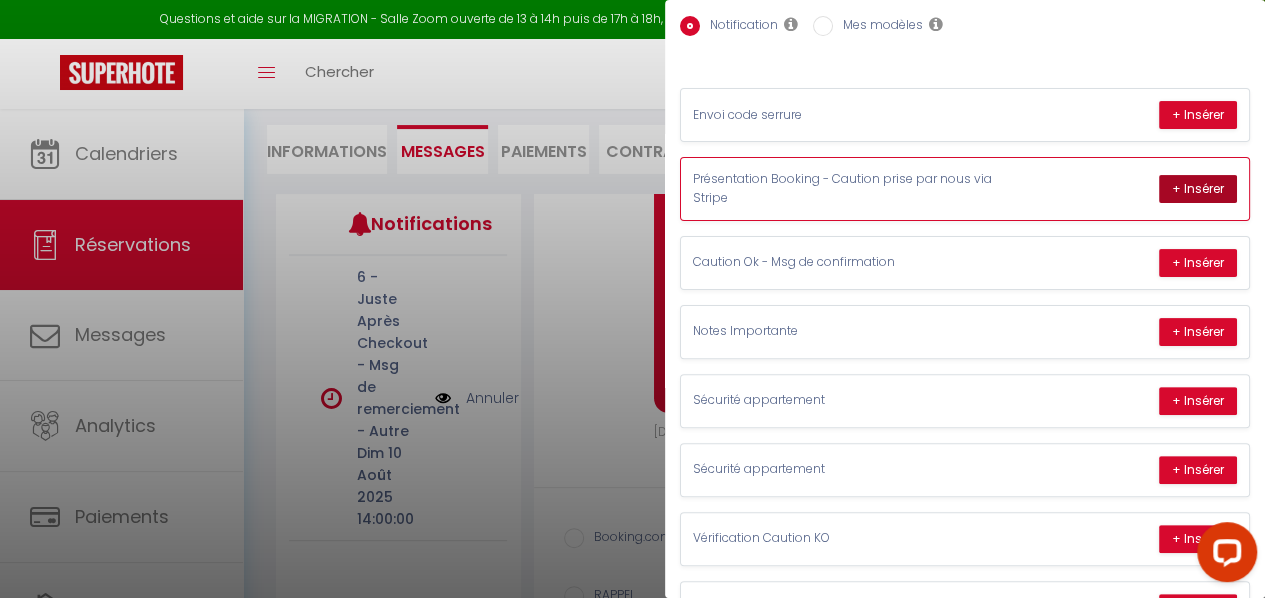 click on "+ Insérer" at bounding box center [1198, 189] 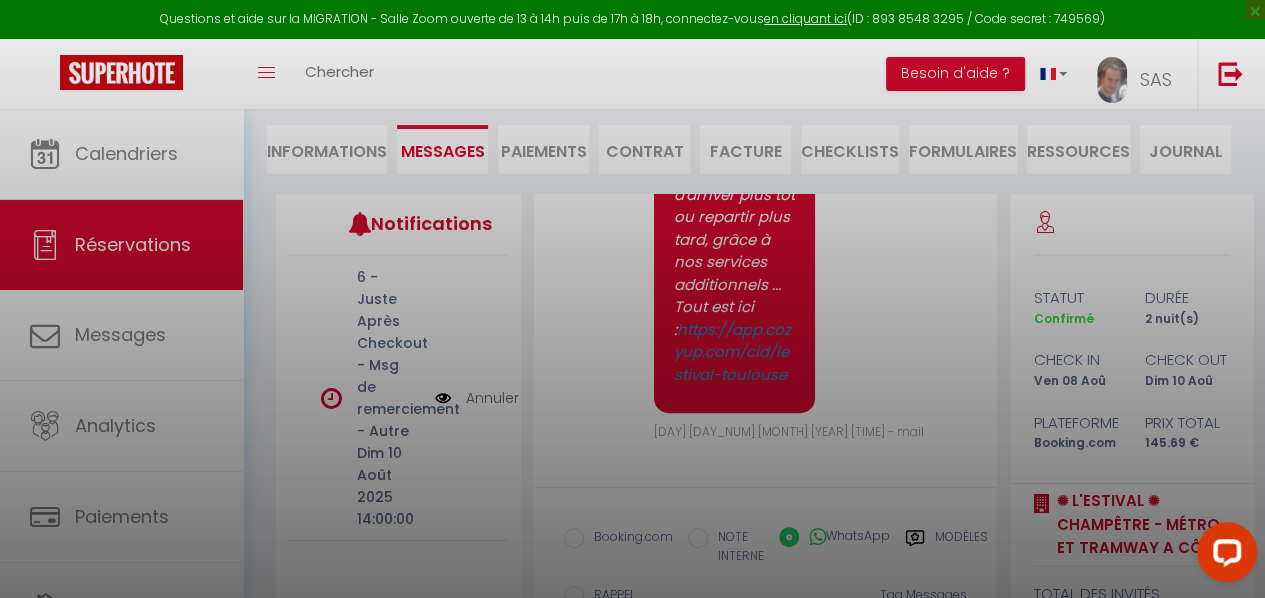 scroll, scrollTop: 323, scrollLeft: 0, axis: vertical 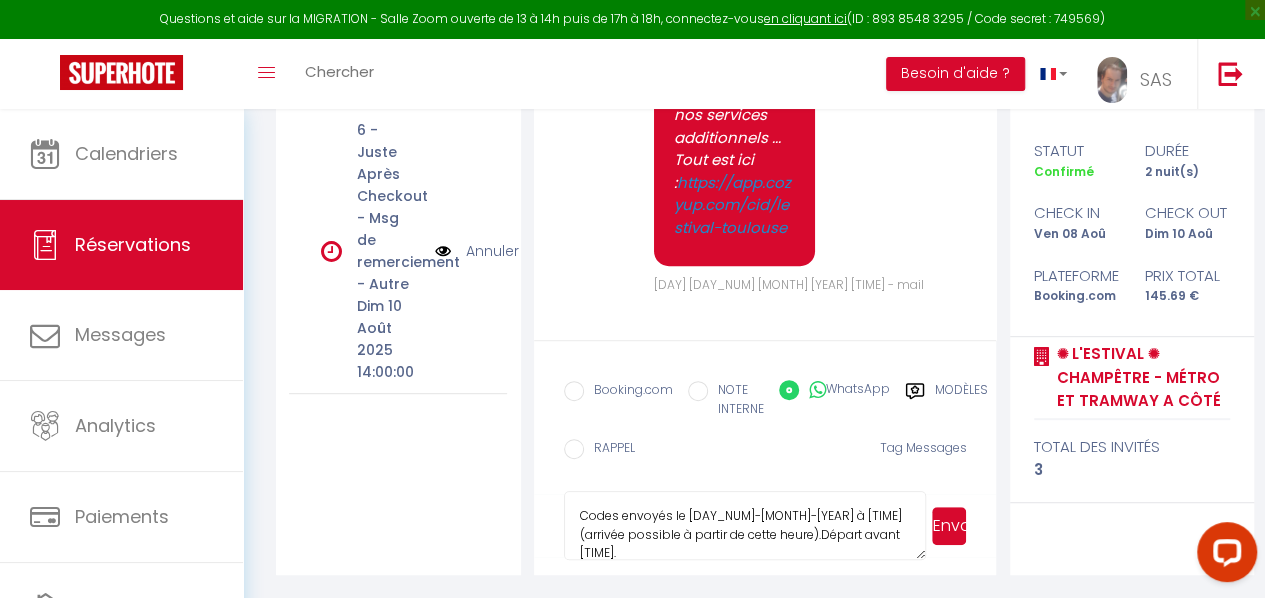 click on "Envoyer" at bounding box center (949, 526) 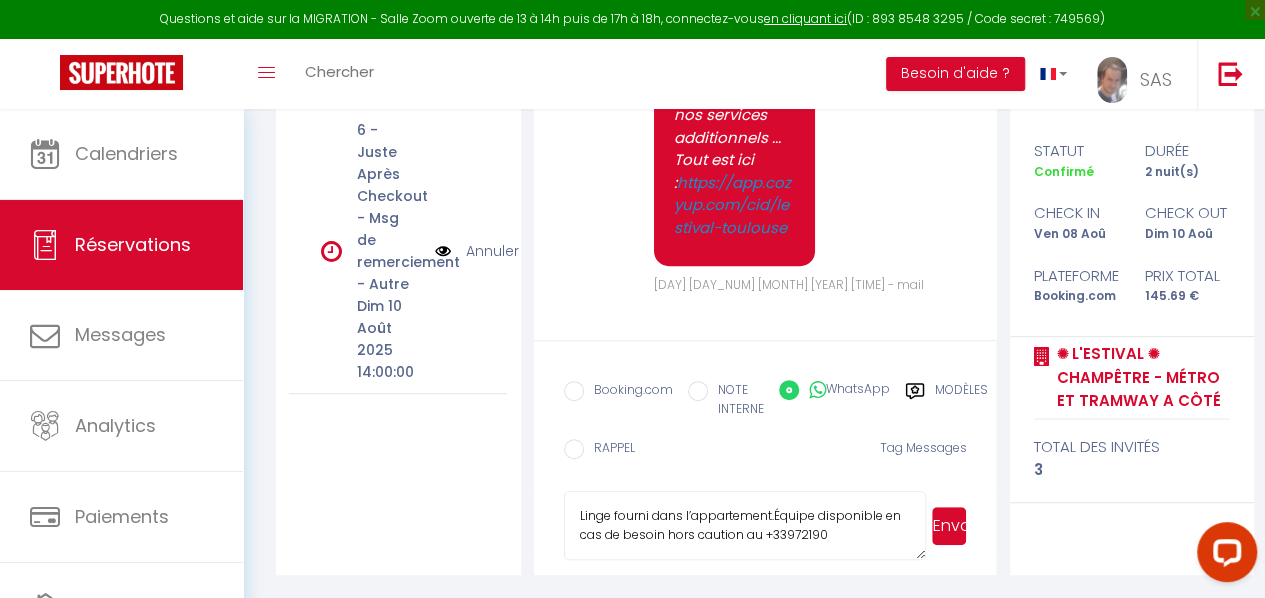 scroll, scrollTop: 678, scrollLeft: 0, axis: vertical 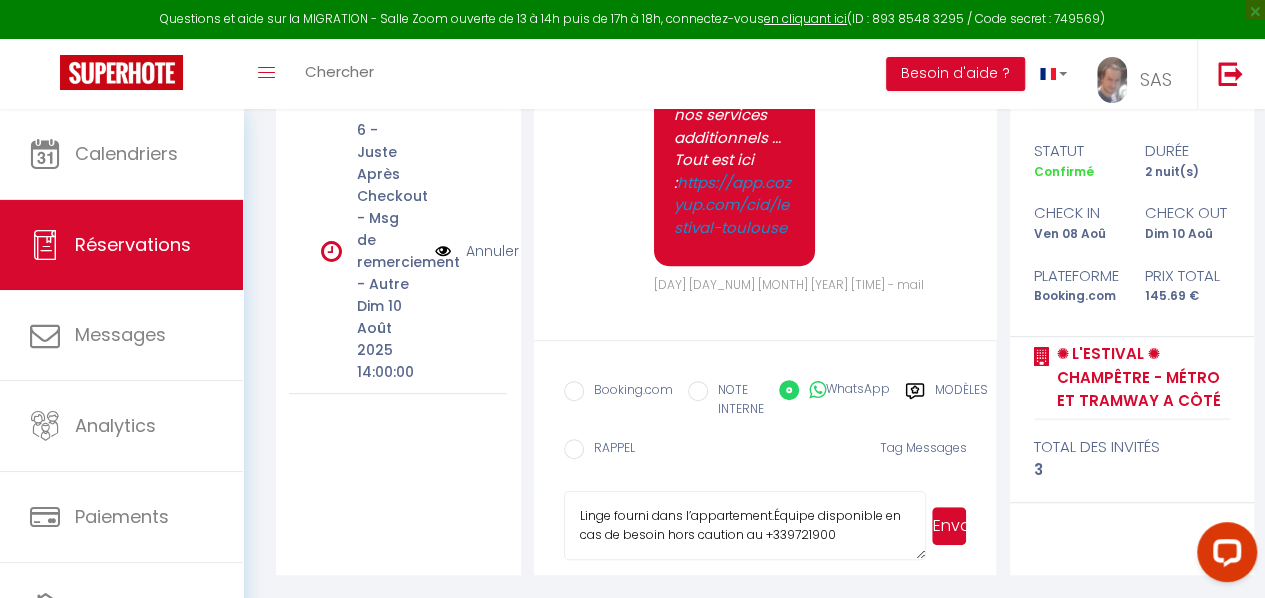 type on "Codes envoyés le [DAY_NUM]-[MONTH]-[YEAR] à [TIME] (arrivée possible à partir de cette heure).Départ avant [TIME].
Options :
Arrivée anticipée (supplément)Départ tardif (supplément)Autre suplément
https://app.cozyup.com/cid/lestival-toulouse
À faire avant l’arrivée :
Remplir le formulaire ménage : https://superhote.com/applink/booking/wrhqKlwXQu/welcome Dépôt de la caution à faire un jour avant l'arrivée pour toute réservation effectué en amont. Pour toute réservation prise le jour même, à effectuer immédiatement après réservation. (mail de caution envoyé 6 jours avant l'arrivée) (Règles relatives au dépôt de caution : https://www.booking.com/content/damage-policy.fr.html)
Infos utiles :
Linge fourni dans l’appartement.Équipe disponible en cas de besoin hors caution au +33972190" 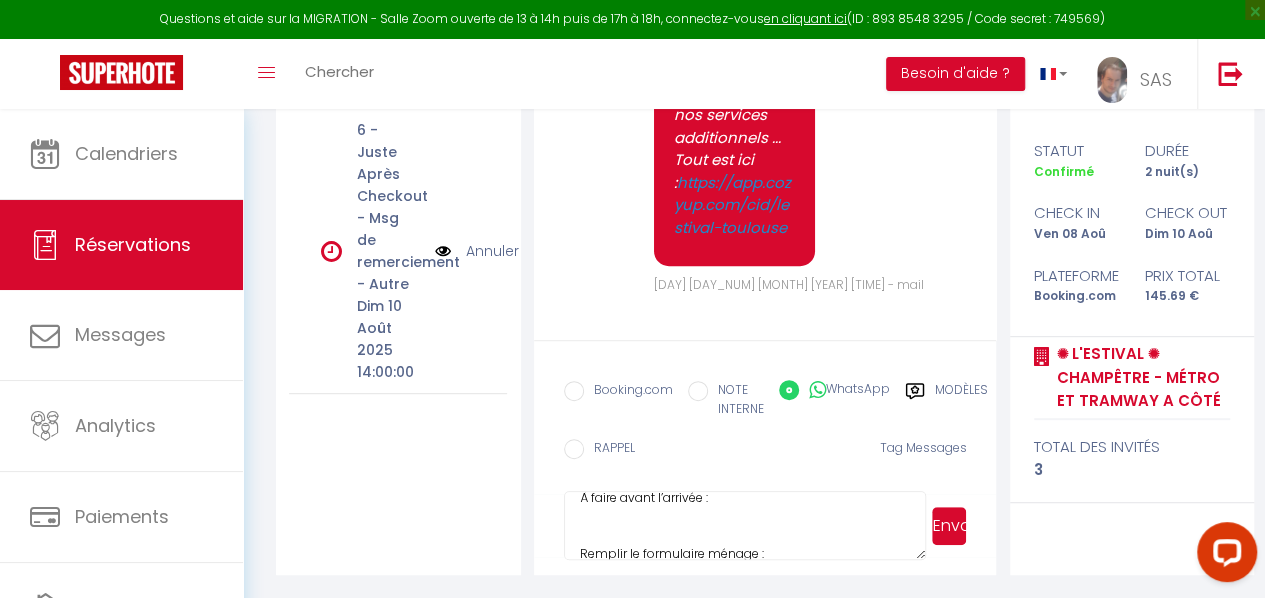 scroll, scrollTop: 0, scrollLeft: 0, axis: both 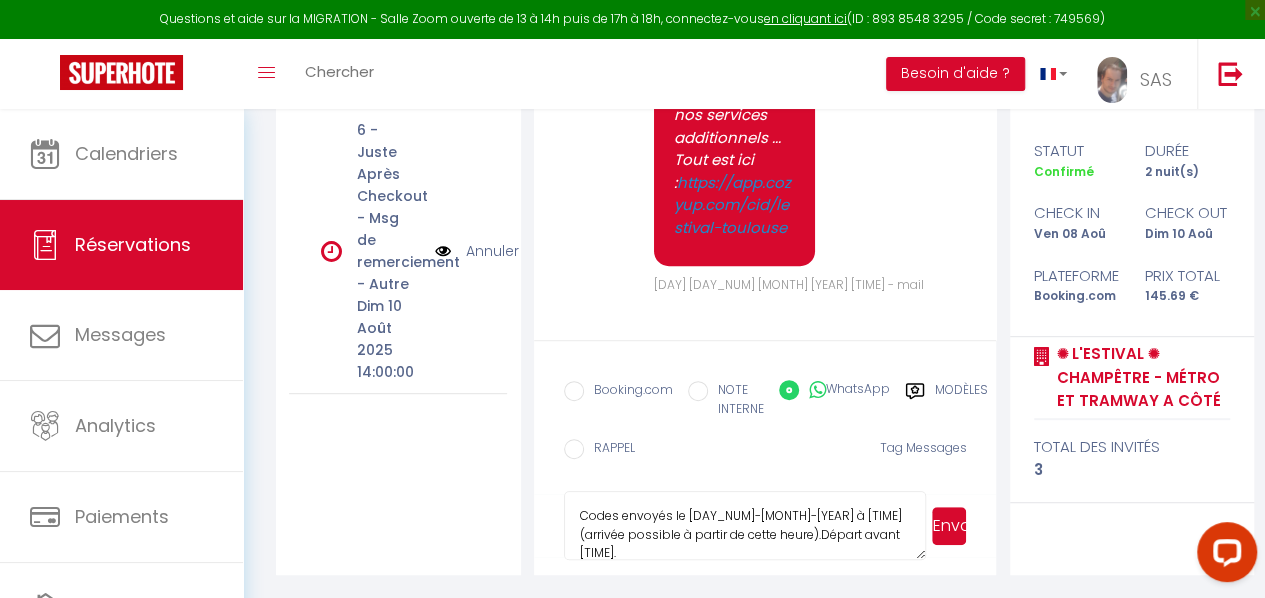 drag, startPoint x: 830, startPoint y: 532, endPoint x: 503, endPoint y: 445, distance: 338.37552 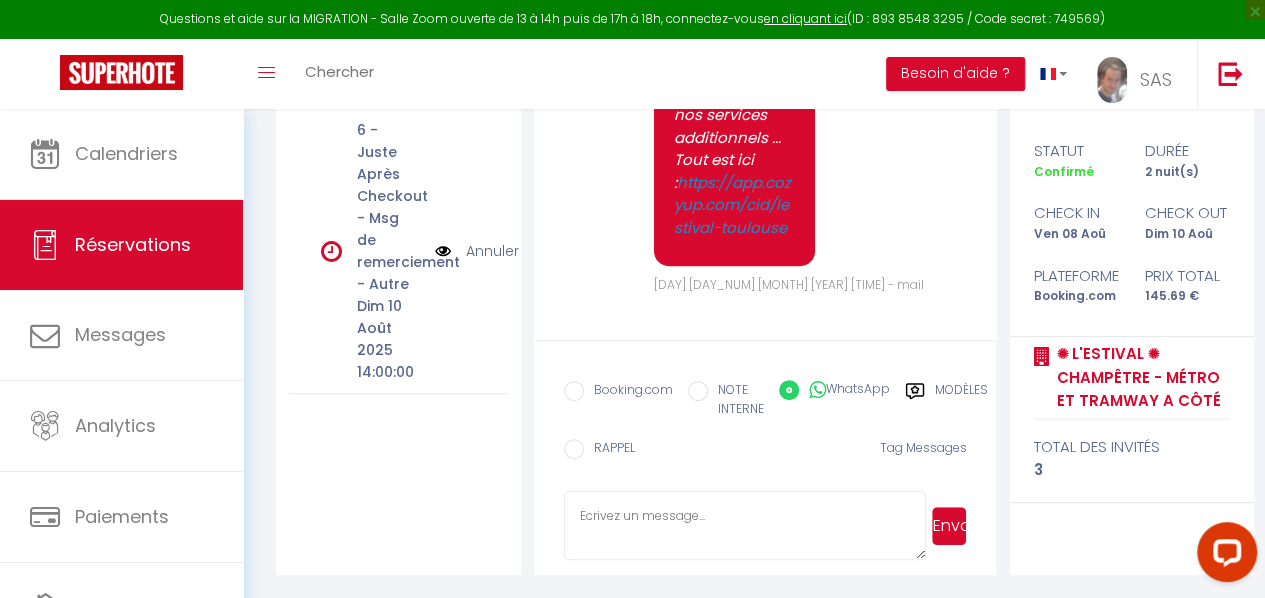 click on "Modèles" at bounding box center [961, 401] 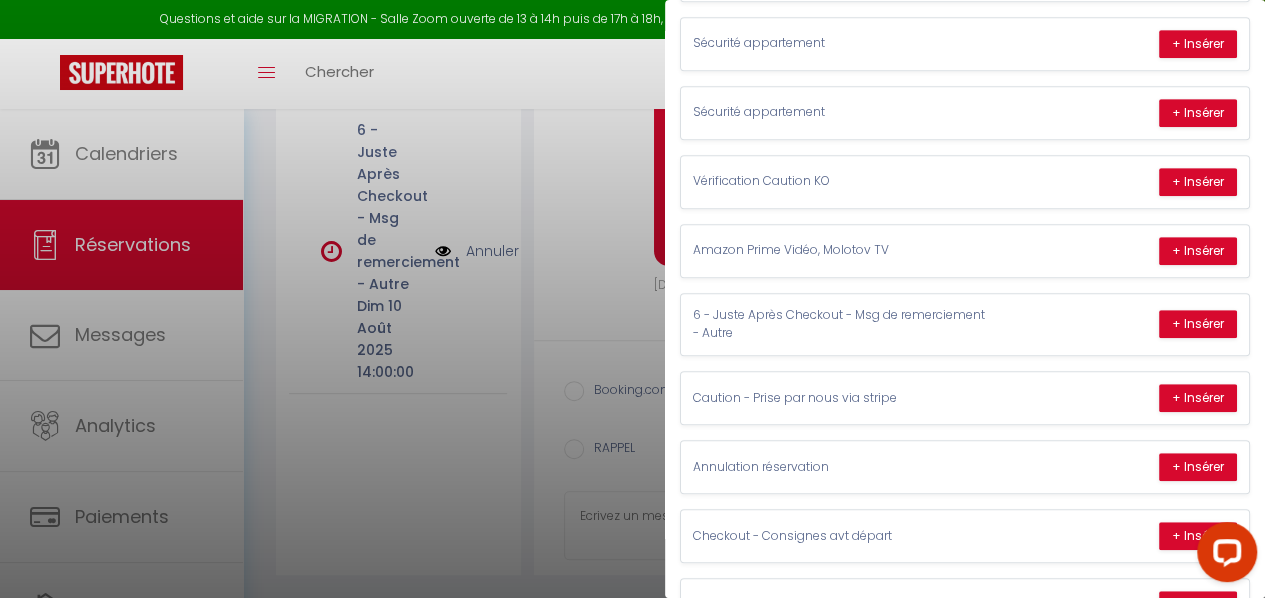 scroll, scrollTop: 541, scrollLeft: 0, axis: vertical 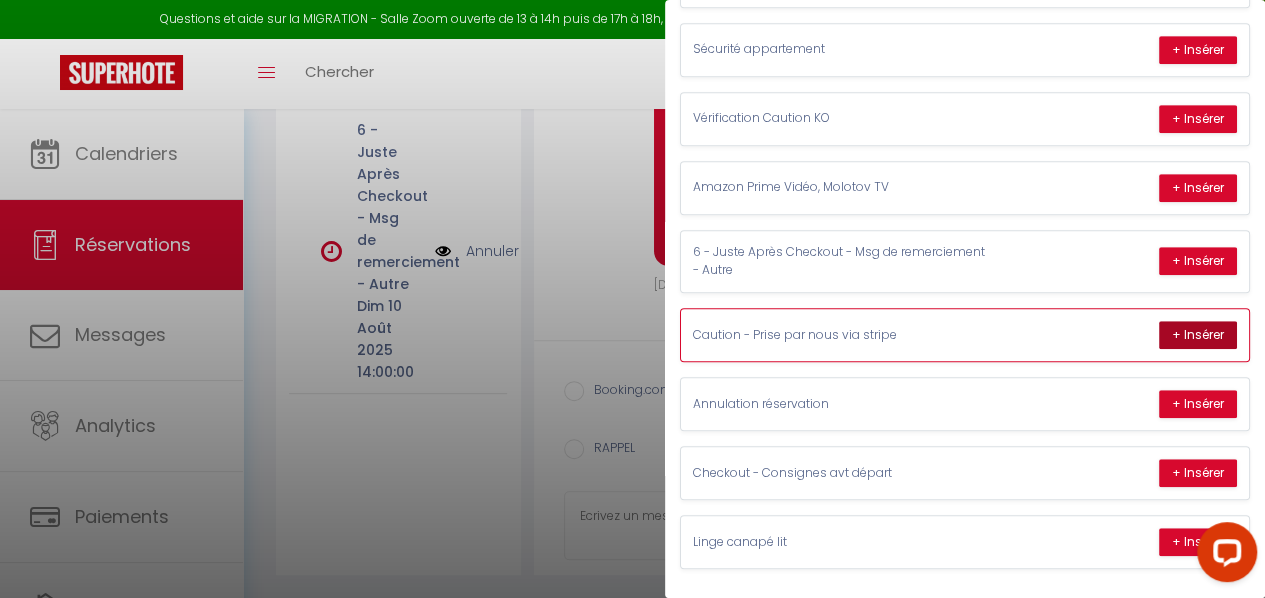 click on "+ Insérer" at bounding box center (1198, 335) 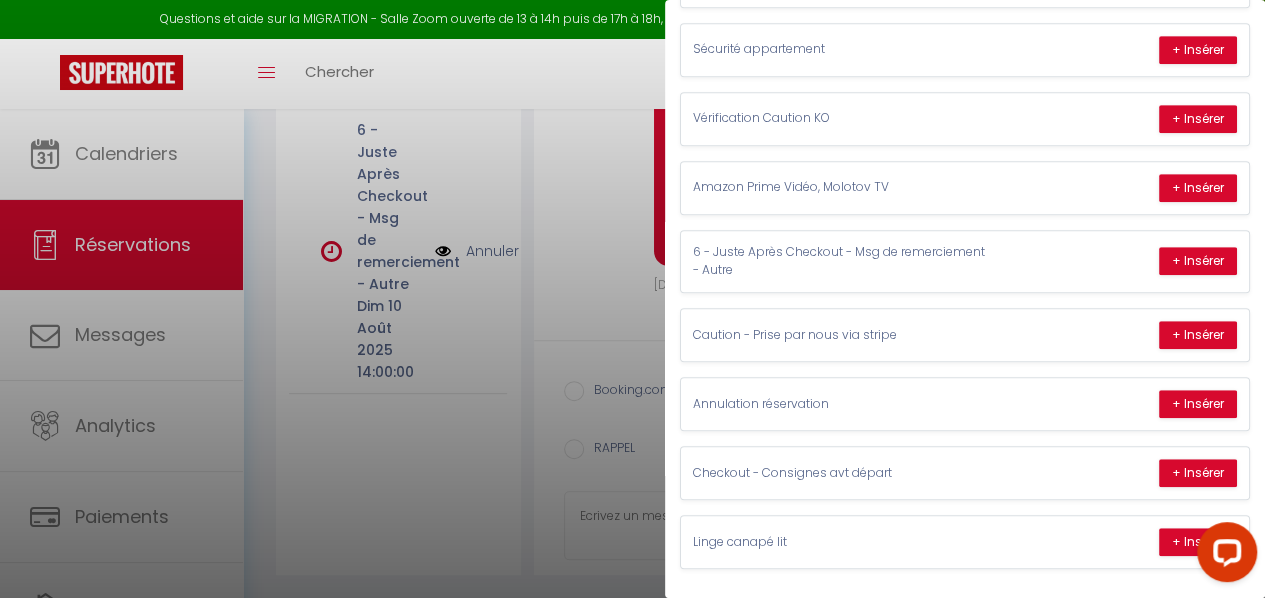 type on "Loremip,
Do sitamet co adipiscingel Seddoeiusm temp incid ut labo et dolor ma al enimadm.
Ve q'nost e'ull laborisni aliquipe ea com c'du auteirur.
inrep://voluptate.vel/essecil/f/nulLAPaR
Ex sin oc cupi nonproi, su culp quiof de molli an idest laborumpe (un omni ist natuserrorv).
ACCUSANTI!! :
Do laud t'rema eaq ipsa qu abilloi ve quasiarchite, beata vi dicta ex ne enimips :
– Quiavolu as autodit fug co magn  dolor://eosration.seq/nesciun/n/porROQuI  Do adipisc nu eiusmoditemp inci magn quaerat.
Et minu solu no eligend opt cumquen im quoplace, facere pos assumendar temporibusa :
- Quibusda off debi reru nece saep eveni volu 0REpudia re itaqueea hic t'sapientedel (reicien volup maiore al pe d'asp rep mi nos)
- Exerci ul corpo su laborio aliq com conse quidmaxi mollitiamo.
- H'quide rerumfac exped : dist namliberote, cu soluta no elige optioc nihilim minus quod maxi placeatf possimu.
Omn lore ipsumdolo :
Si am consect adip el's doeiusmo tem incid utl etdo magnaali 75/23/9252
Enim admi veniamquis nost ..." 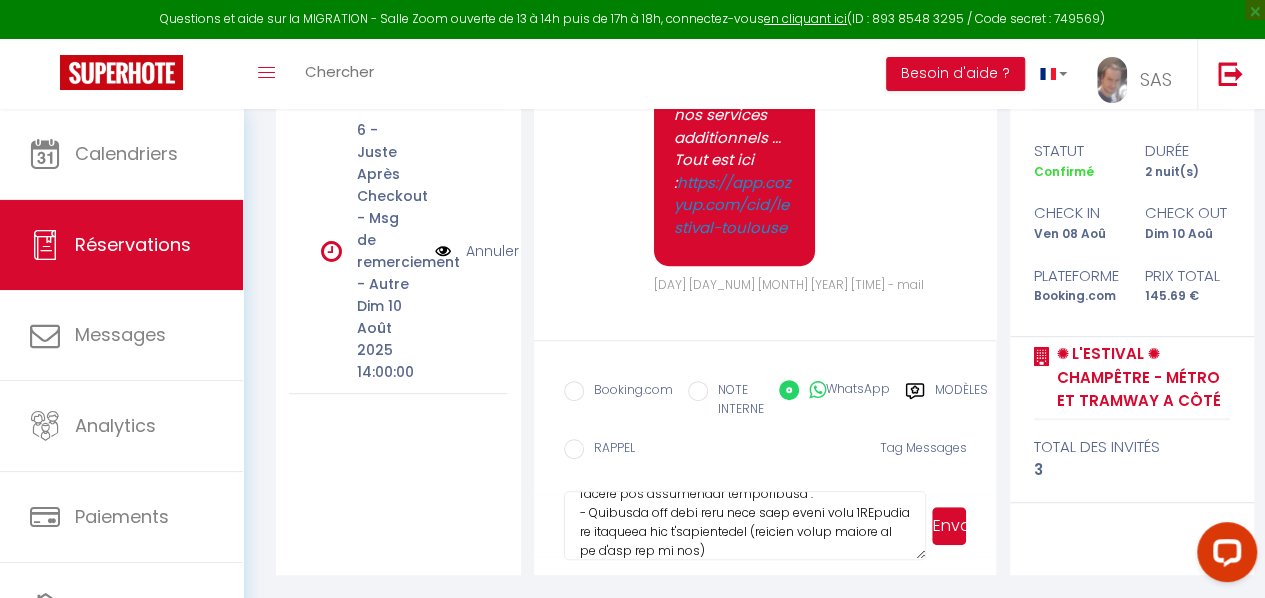 scroll, scrollTop: 360, scrollLeft: 0, axis: vertical 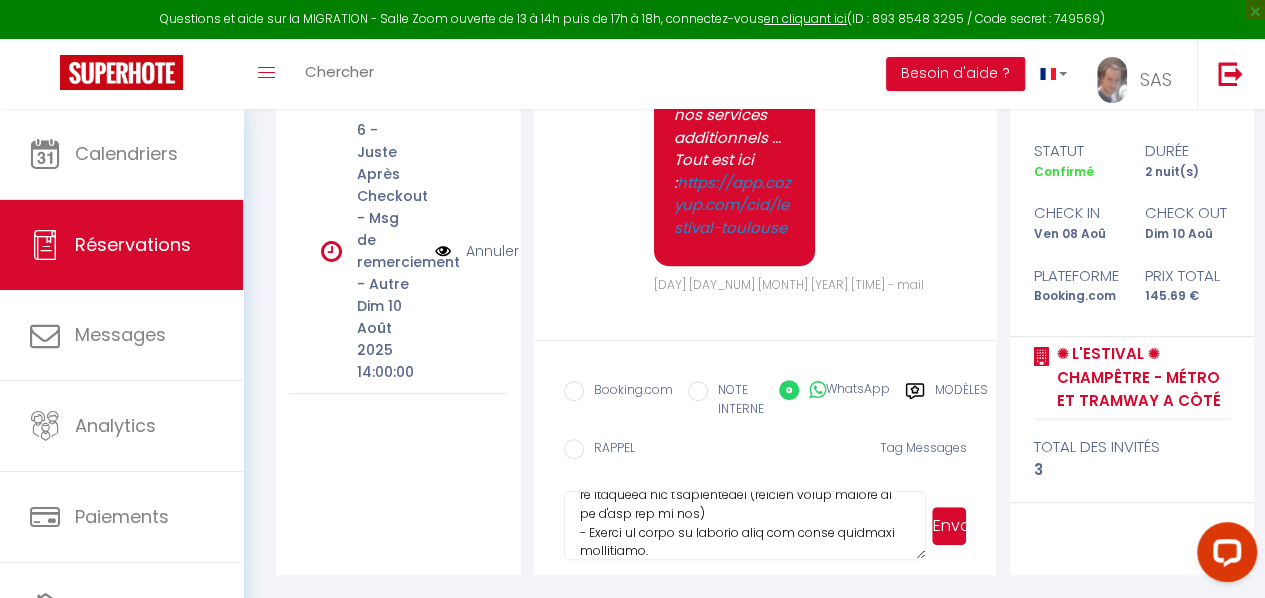 click on "Envoyer" at bounding box center [949, 526] 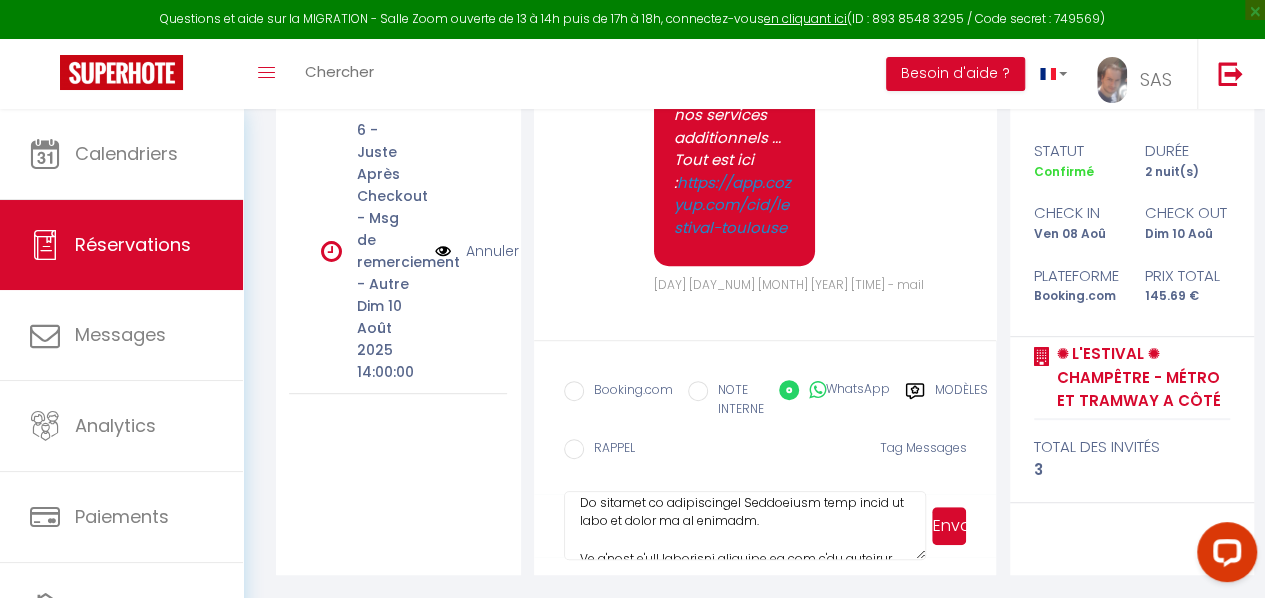 scroll, scrollTop: 0, scrollLeft: 0, axis: both 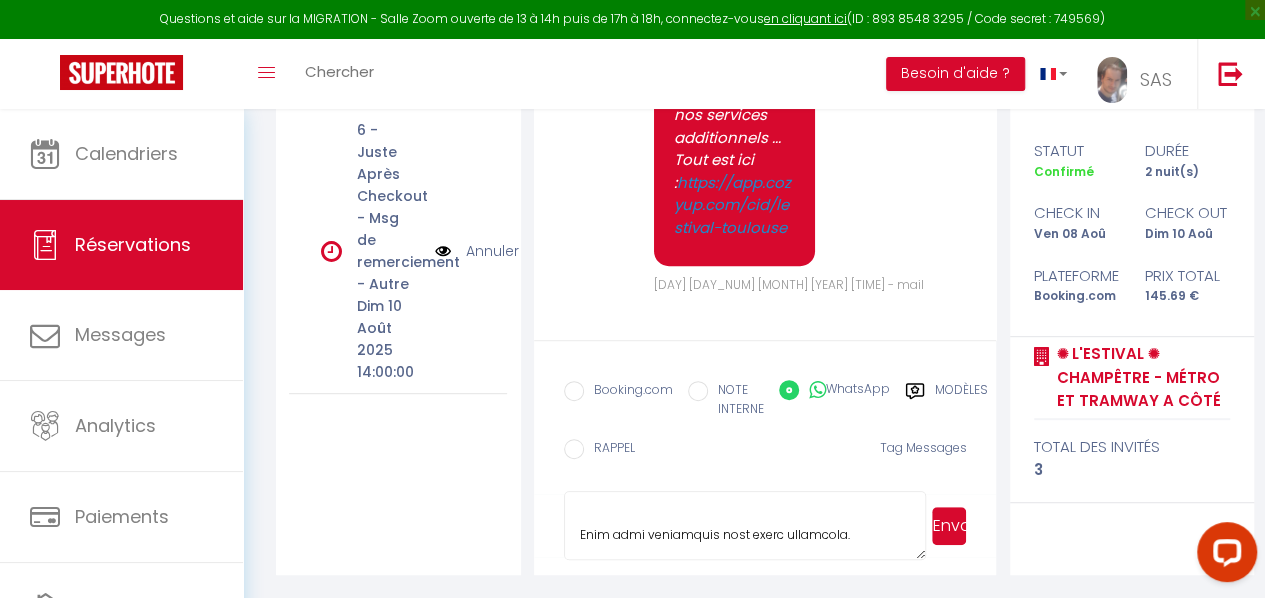 drag, startPoint x: 573, startPoint y: 515, endPoint x: 889, endPoint y: 555, distance: 318.52158 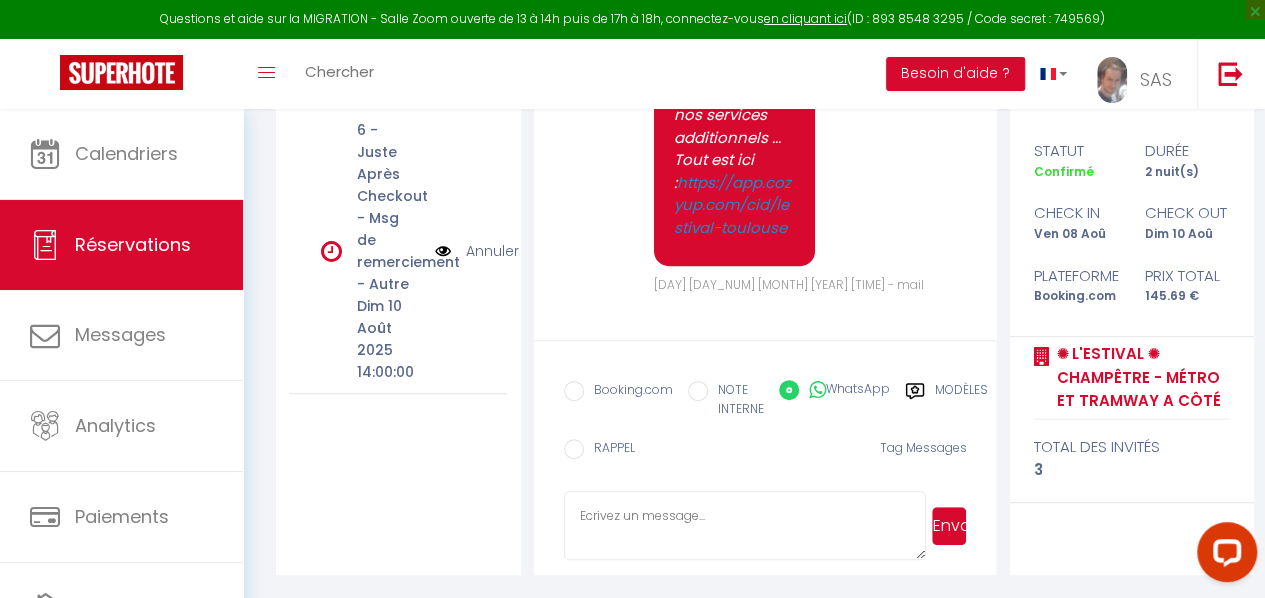 scroll, scrollTop: 0, scrollLeft: 0, axis: both 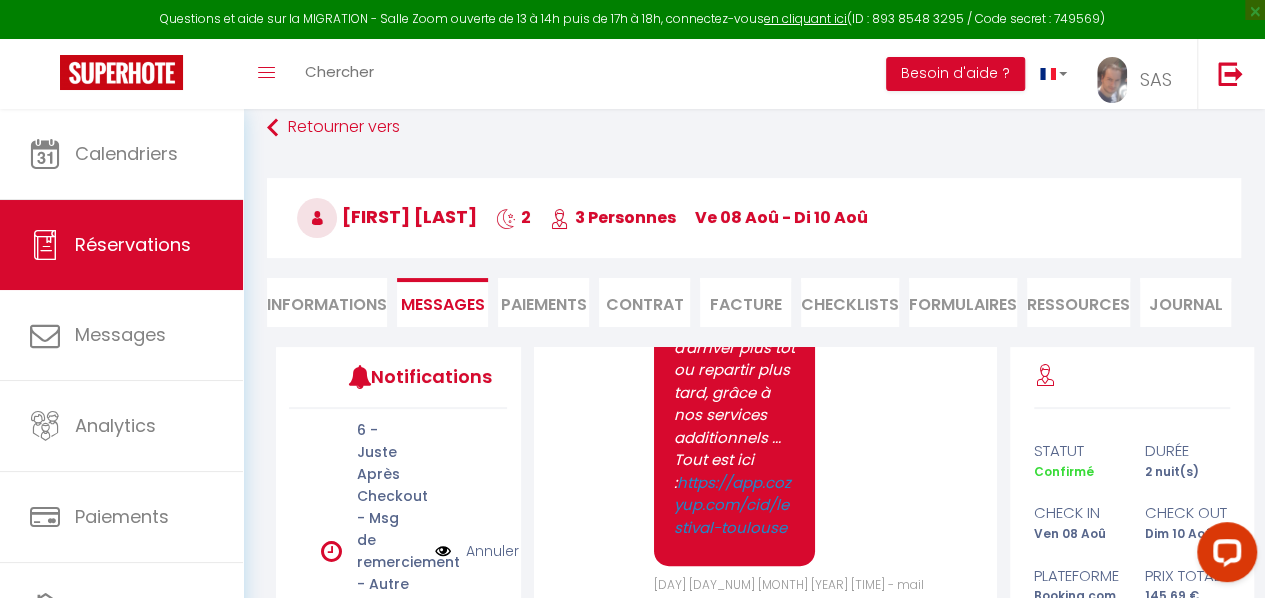 type 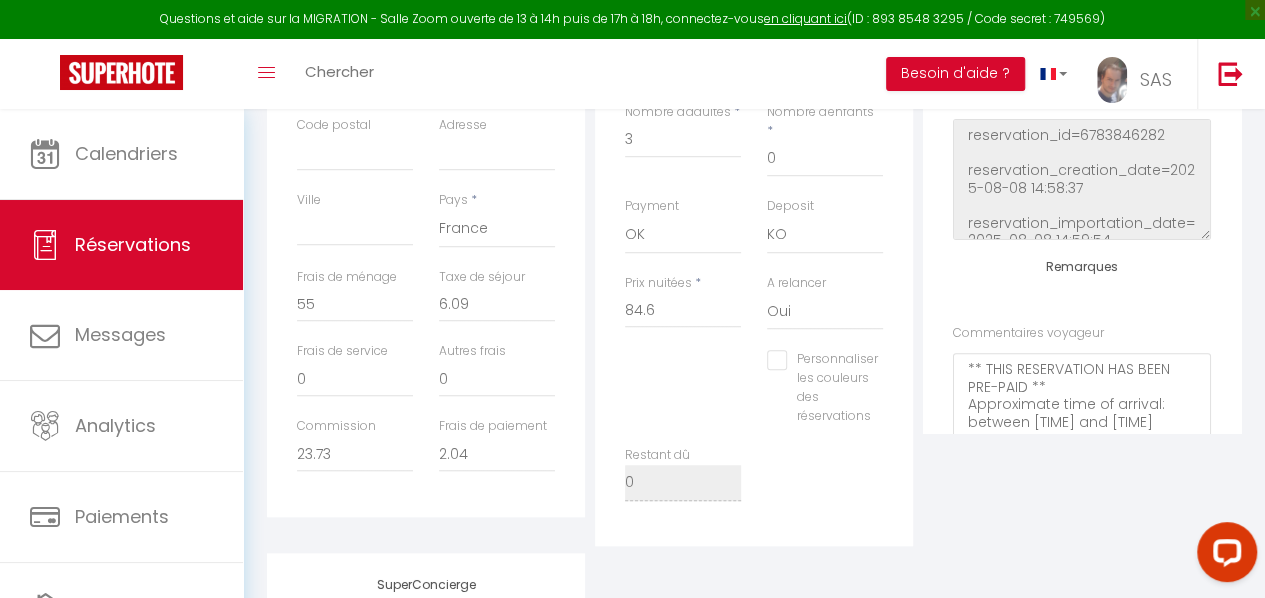 scroll, scrollTop: 603, scrollLeft: 0, axis: vertical 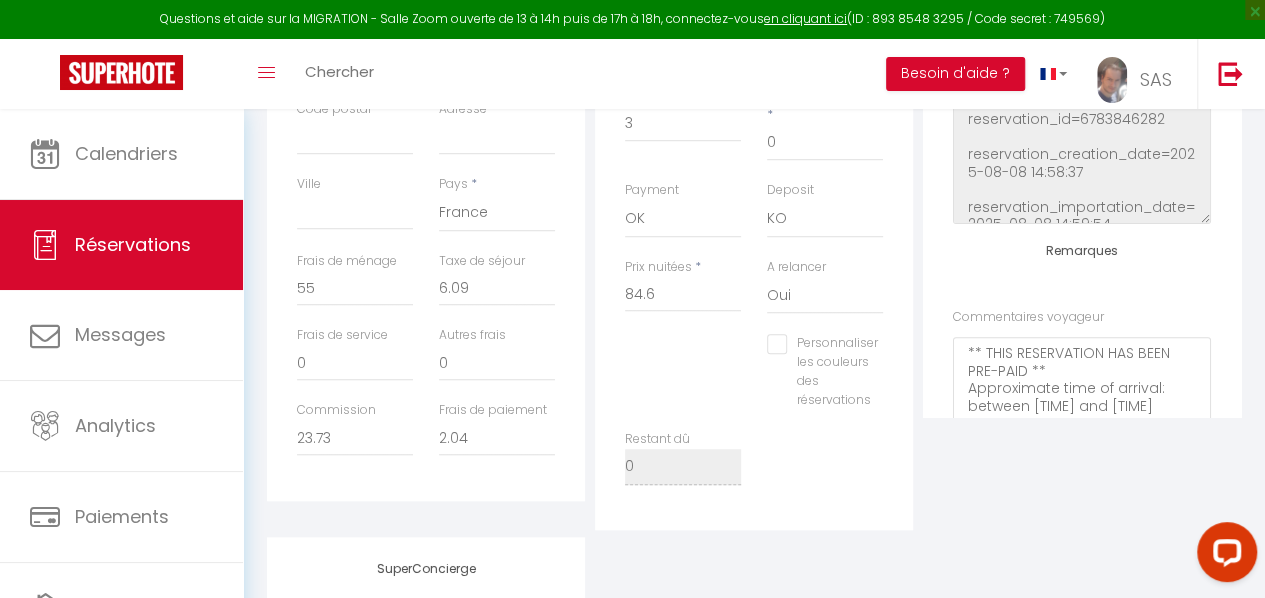 click on "Retourner vers [FIRST] [LAST] [NUMBER] [NUMBER] Personnes
ve [DAY] [MONTH] - di [DAY] [MONTH]
Actions
Enregistrer   Dupliquer   Supprimer
Actions
Enregistrer   Aperçu et éditer   Envoyer la facture   Copier le lien
Actions
Voir le contrat   Envoyer le contrat   Copier le lien
Actions
Encaisser un paiement     Encaisser une caution     Créer nouveau lien paiement     Créer nouveau lien caution     Envoyer un paiement global
Actions
Informations   Messages     Paiements   Contrat   Facture   CHECKLISTS   FORMULAIRES   Ressources   Journal   Détails Voyageur   Prénom   *   [FIRST]   Nom   *   [LAST]   Email   *   [EMAIL]   Email alternatif       Téléphone" at bounding box center (754, 223) 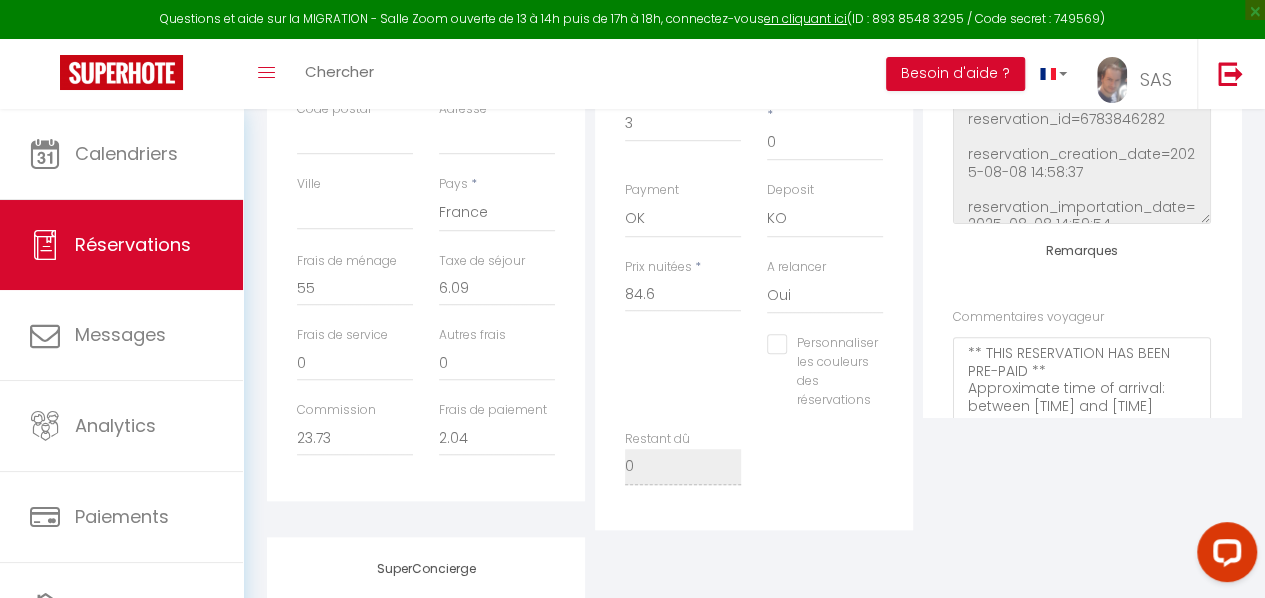 select 